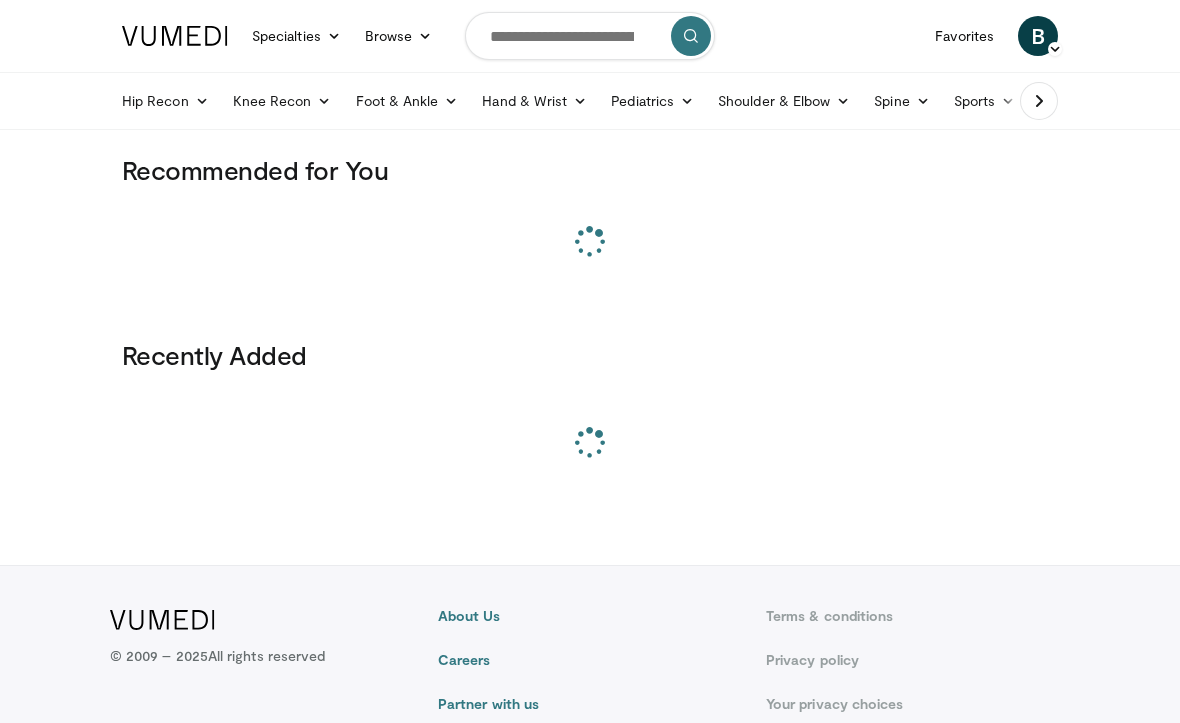 scroll, scrollTop: 0, scrollLeft: 0, axis: both 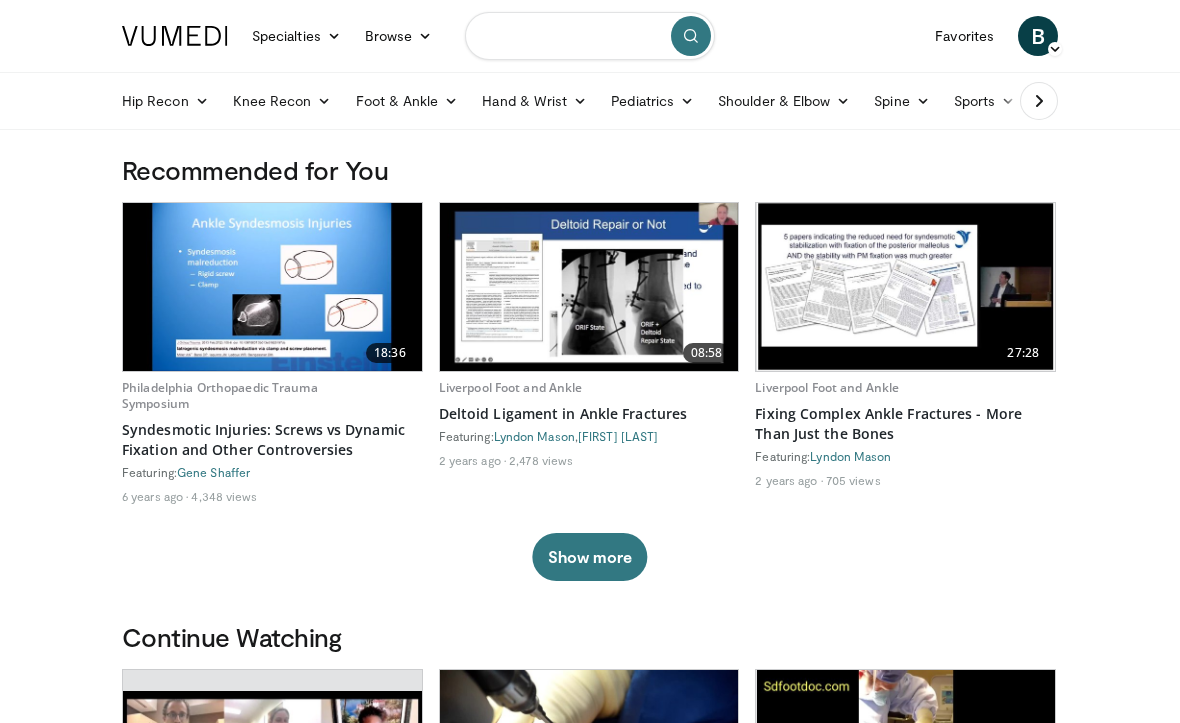 click at bounding box center (590, 36) 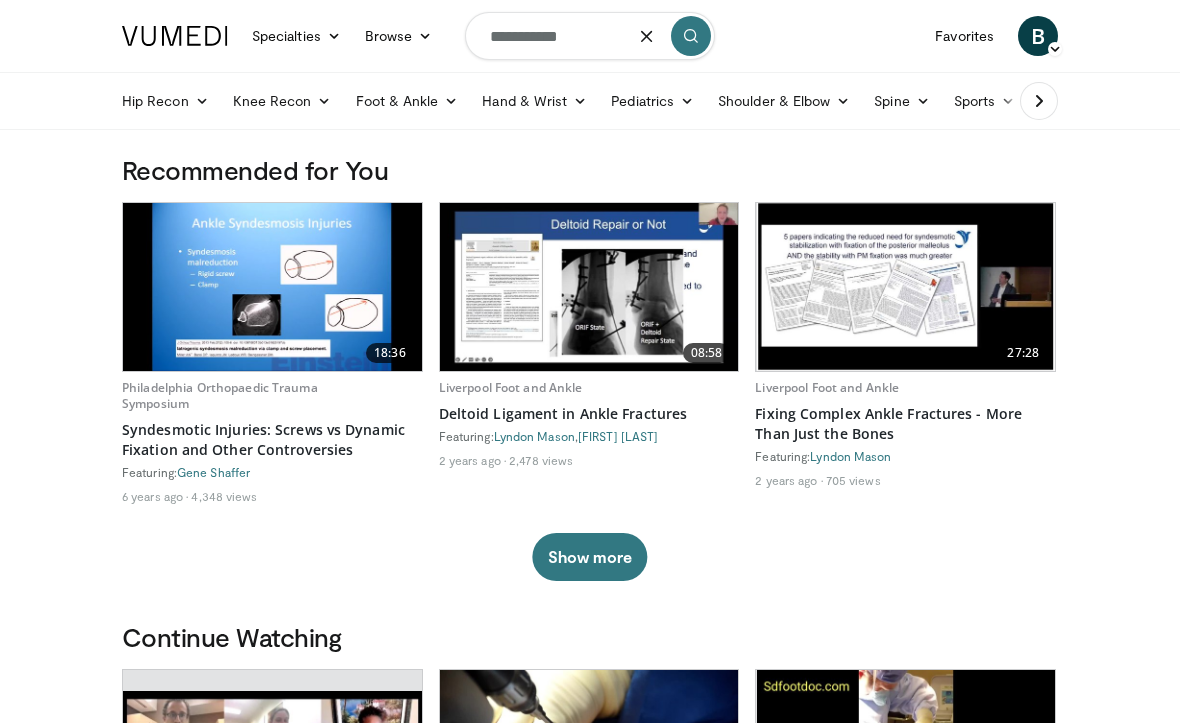 type on "**********" 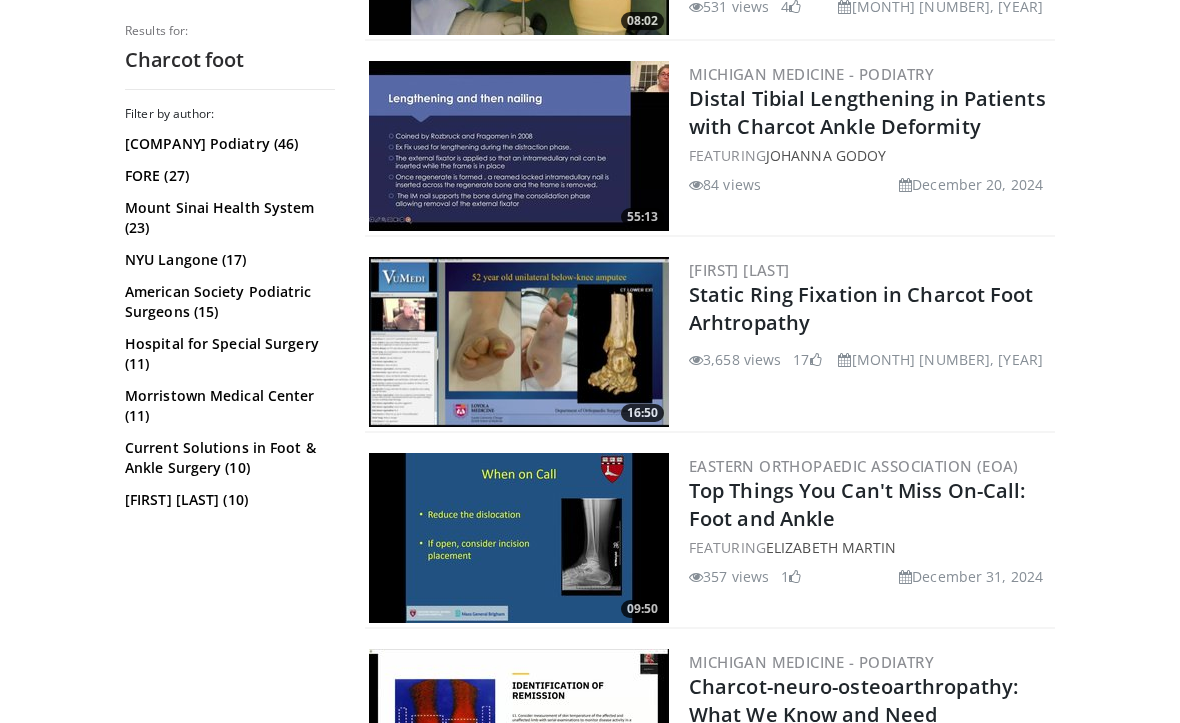 scroll, scrollTop: 1593, scrollLeft: 0, axis: vertical 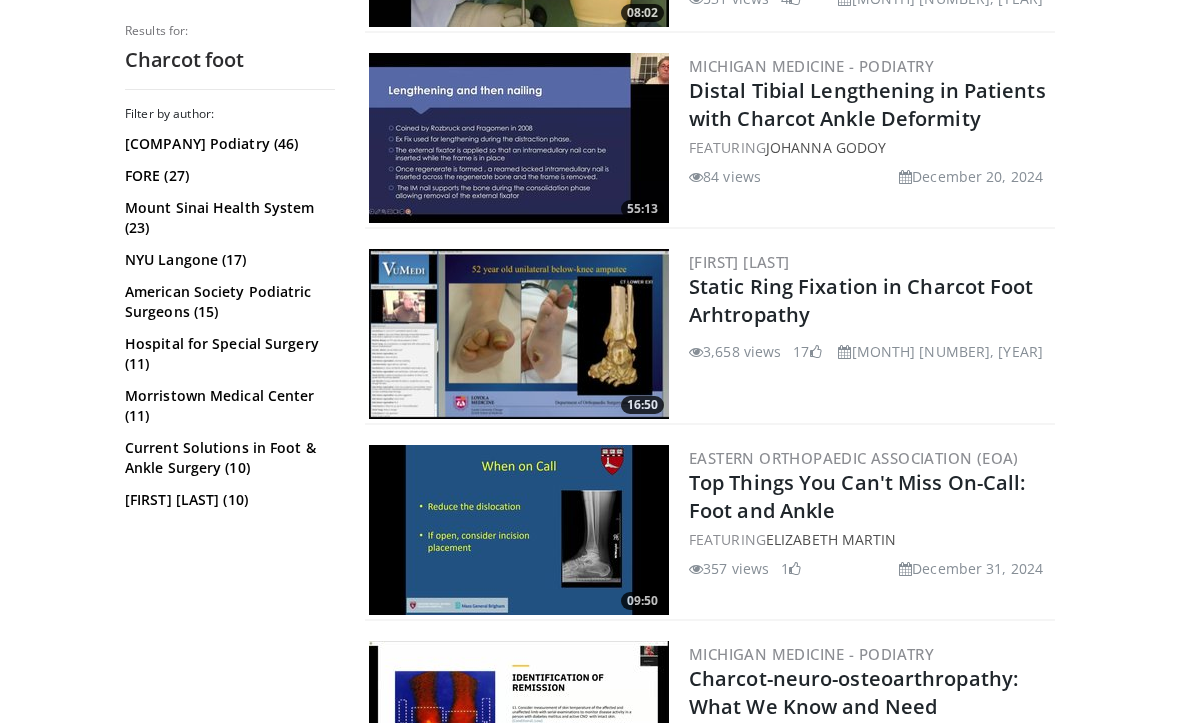 click on "Static Ring Fixation in Charcot Foot Arhtropathy" at bounding box center [861, 300] 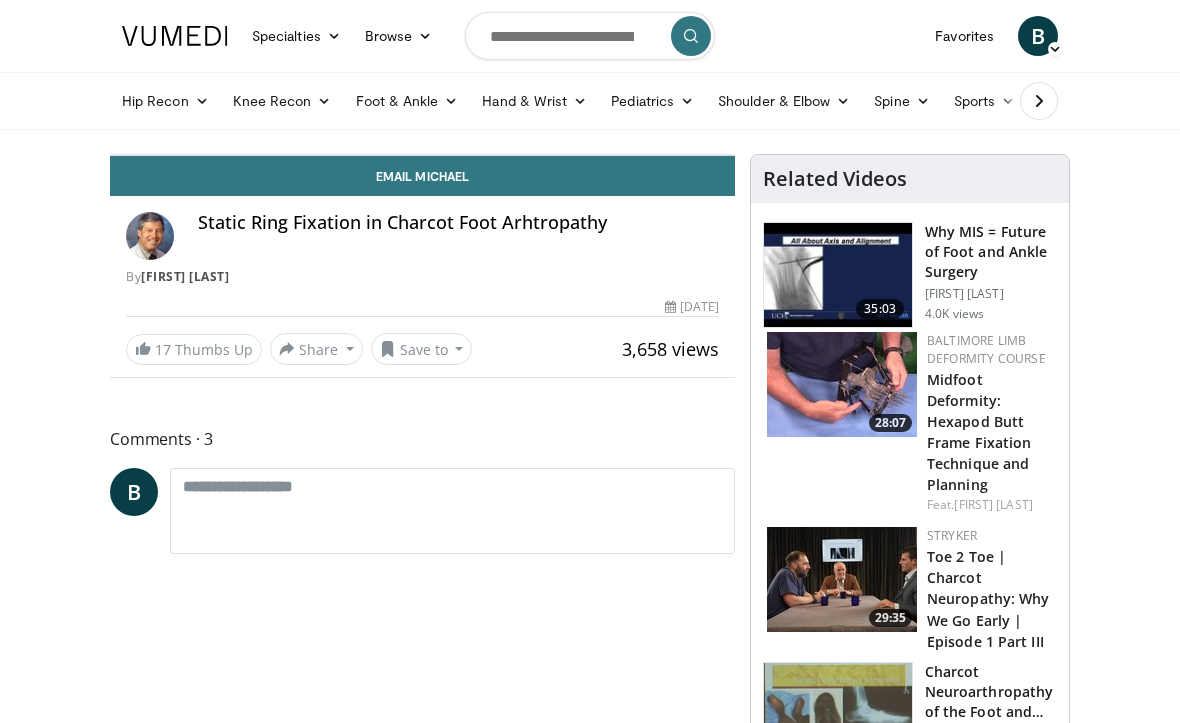 scroll, scrollTop: 0, scrollLeft: 0, axis: both 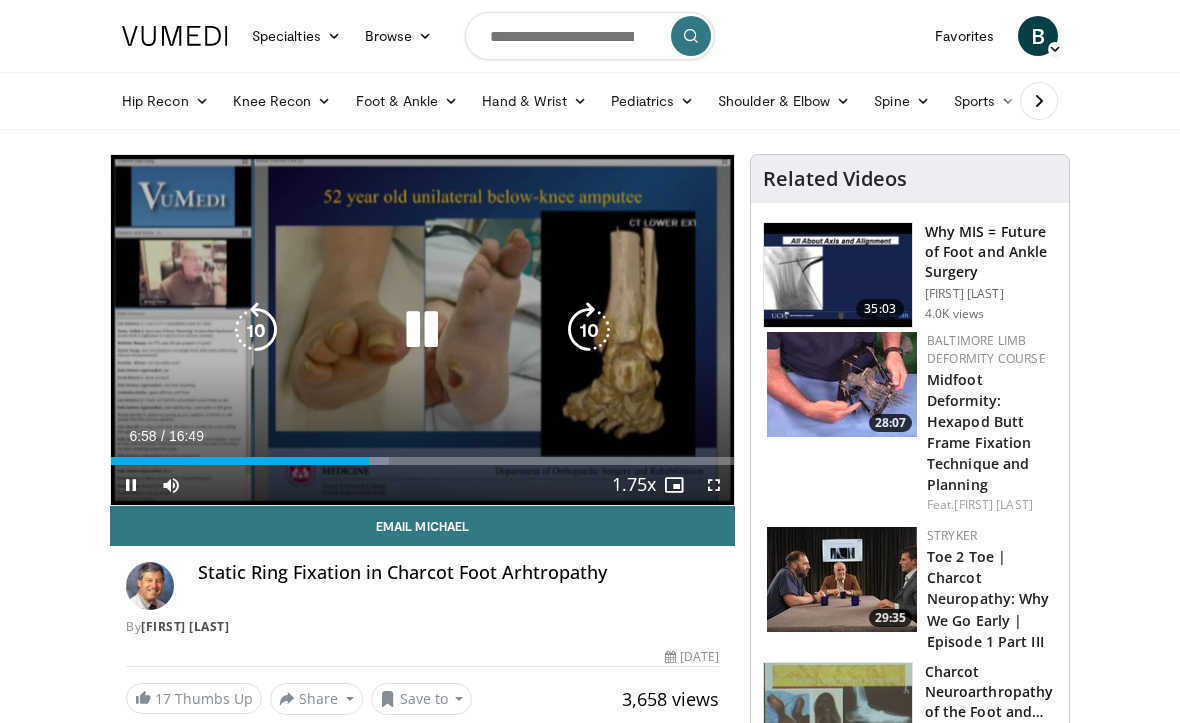 click on "Loaded :  44.57%" at bounding box center (422, 461) 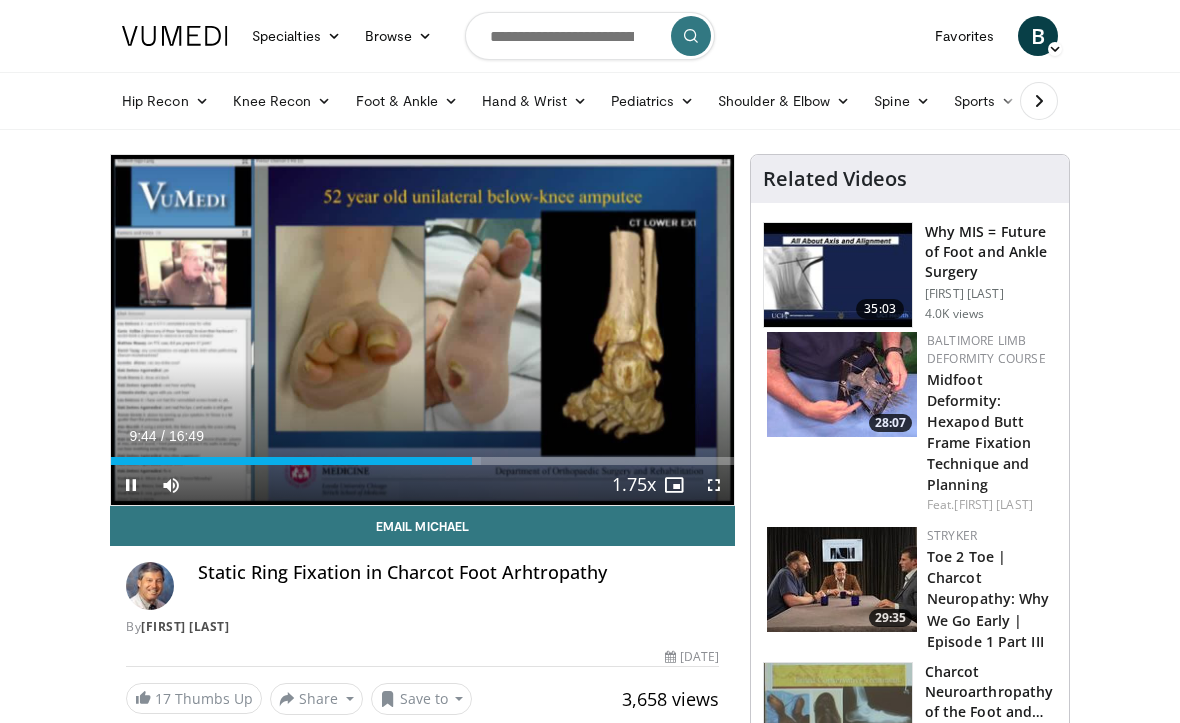 click on "Loaded :  59.43%" at bounding box center (422, 461) 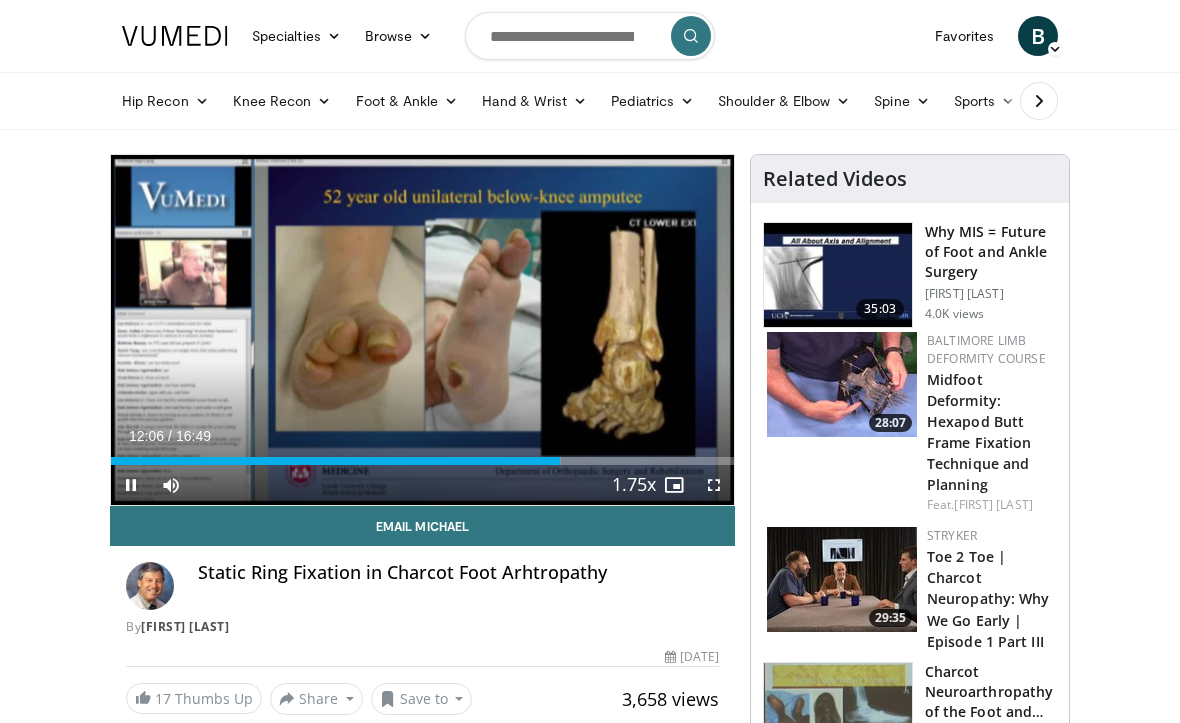 click on "1.75x , selected" at bounding box center [588, 725] 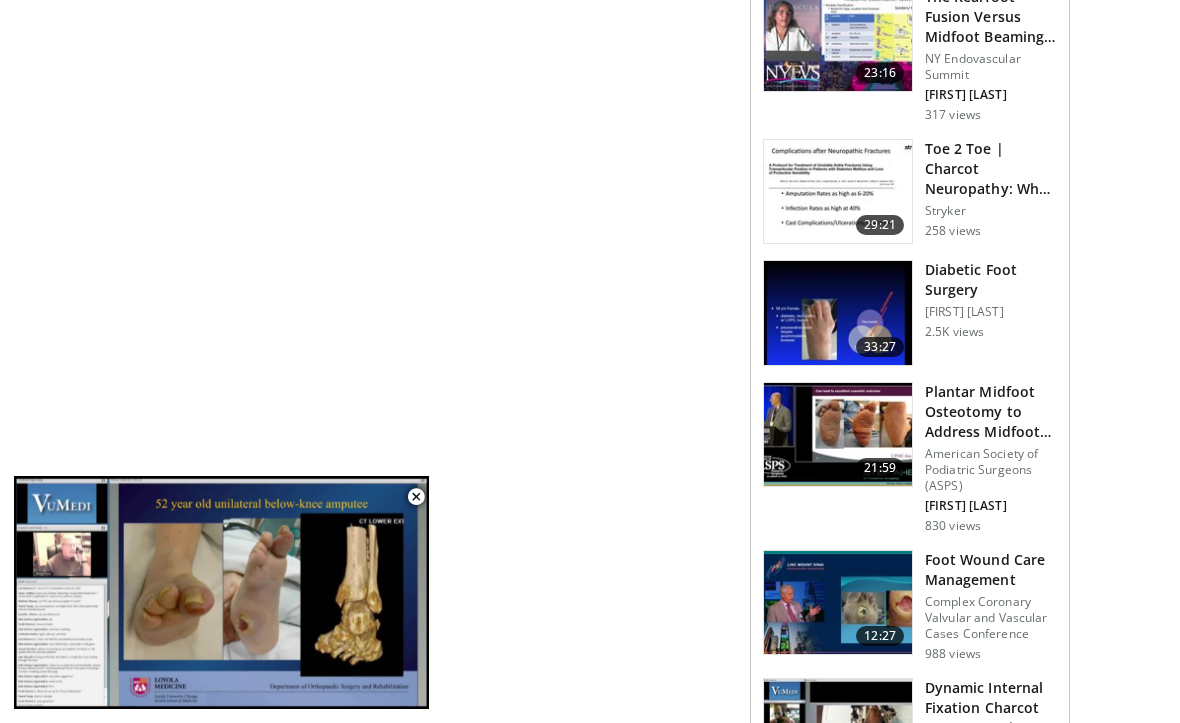 scroll, scrollTop: 1357, scrollLeft: 0, axis: vertical 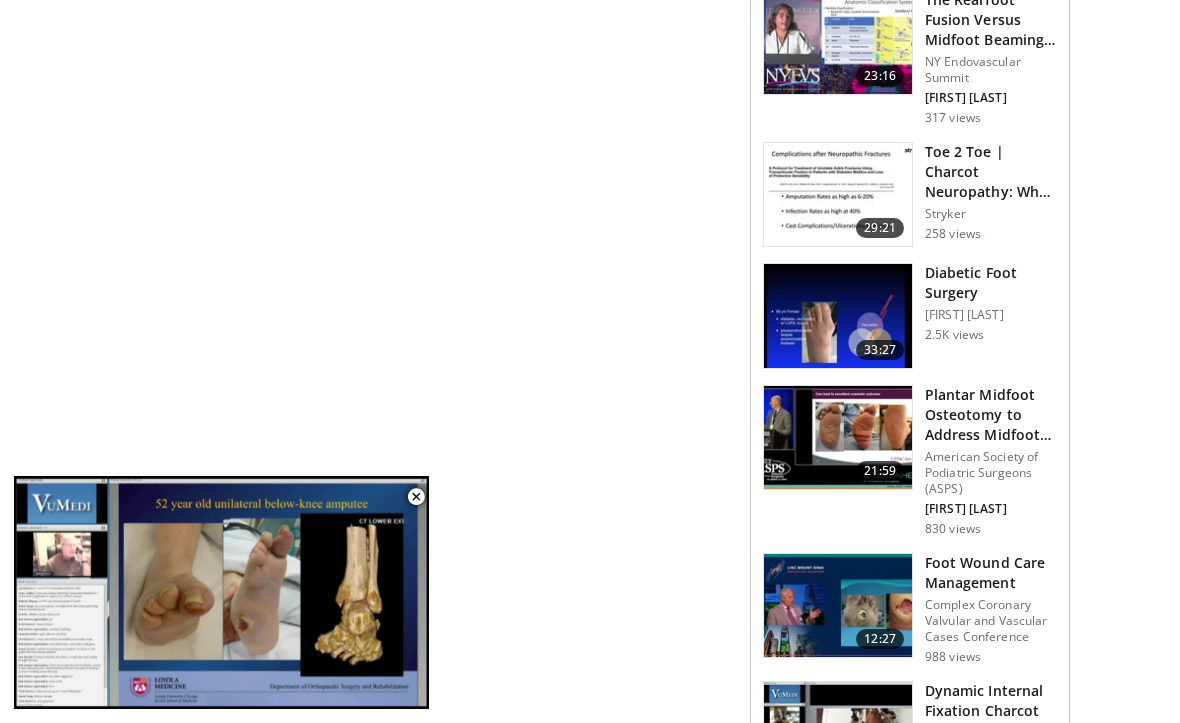 click on "Plantar Midfoot Osteotomy to Address Midfoot Charcot" at bounding box center [991, 415] 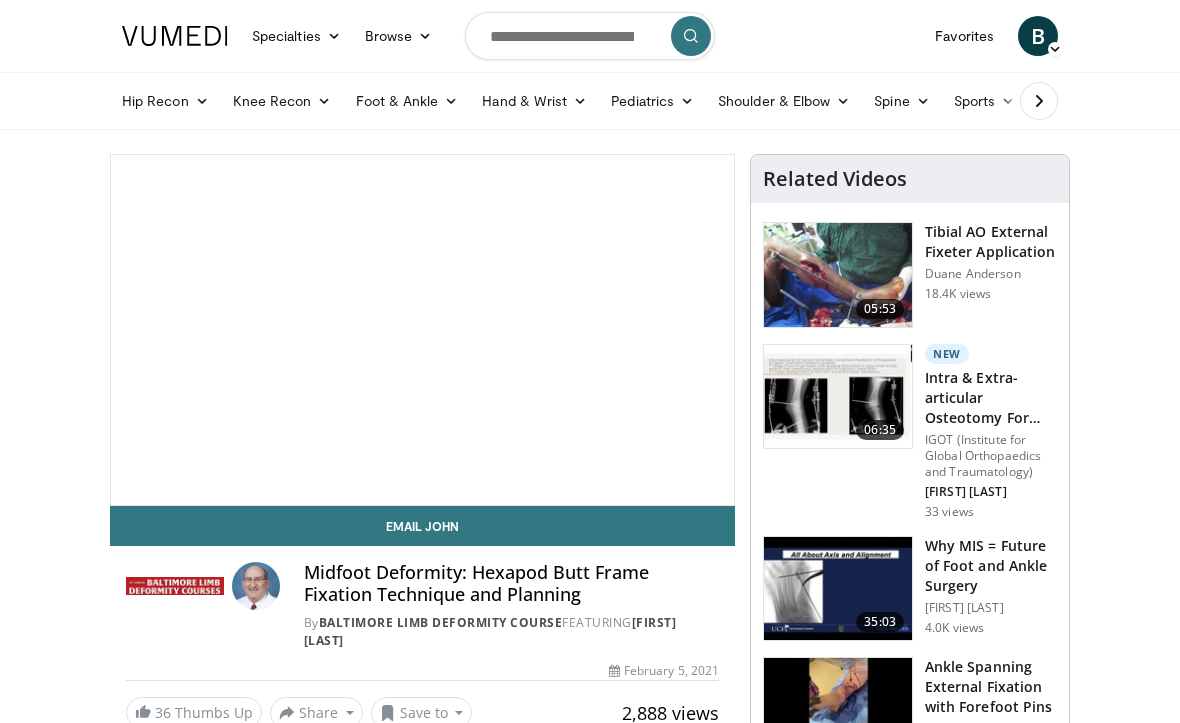 scroll, scrollTop: 0, scrollLeft: 0, axis: both 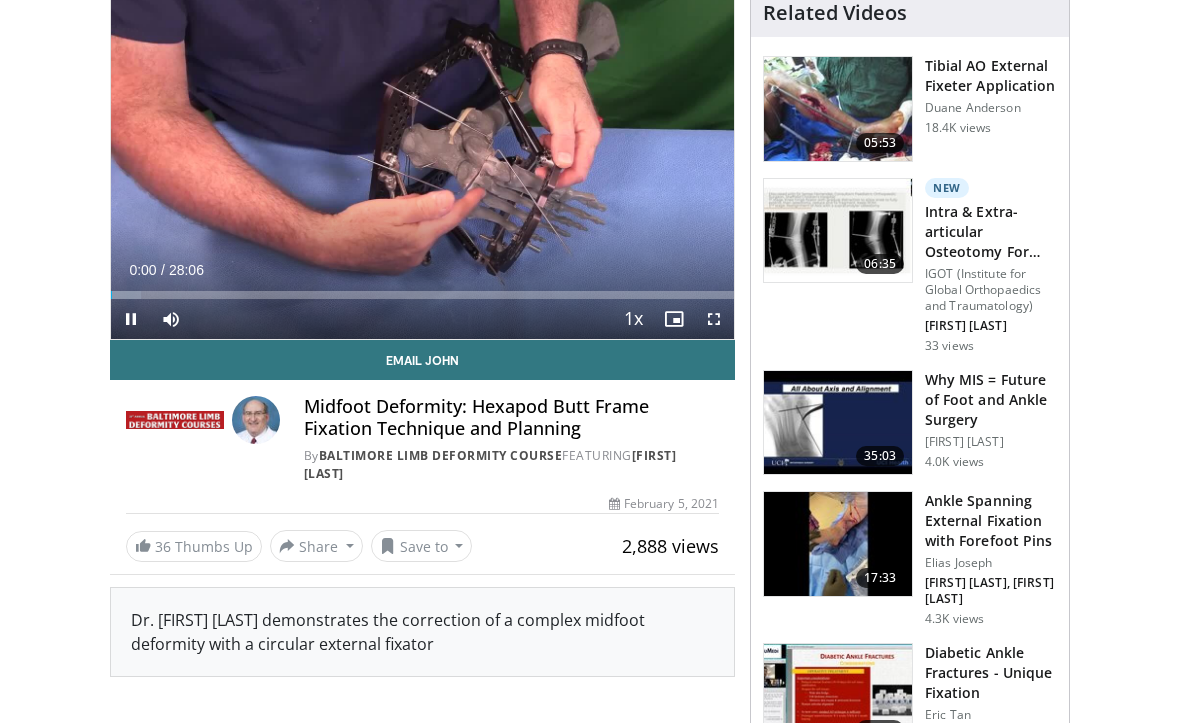 click on "Loaded :  4.74%" at bounding box center (422, 295) 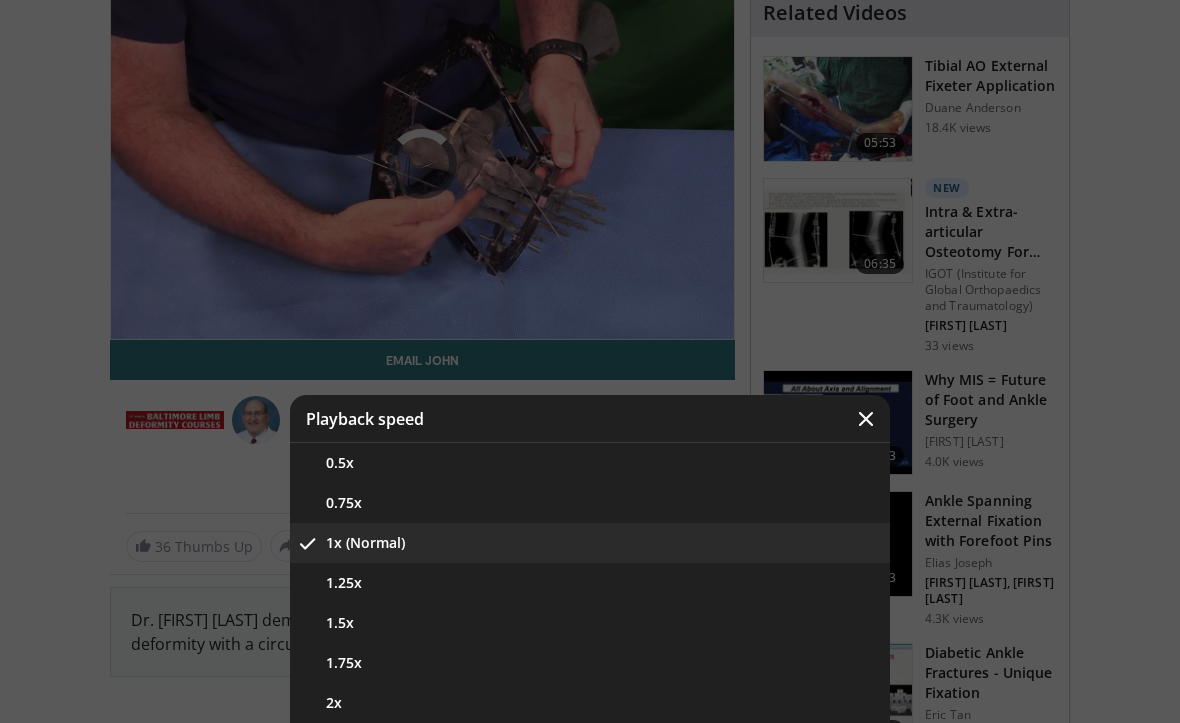 click at bounding box center [590, 361] 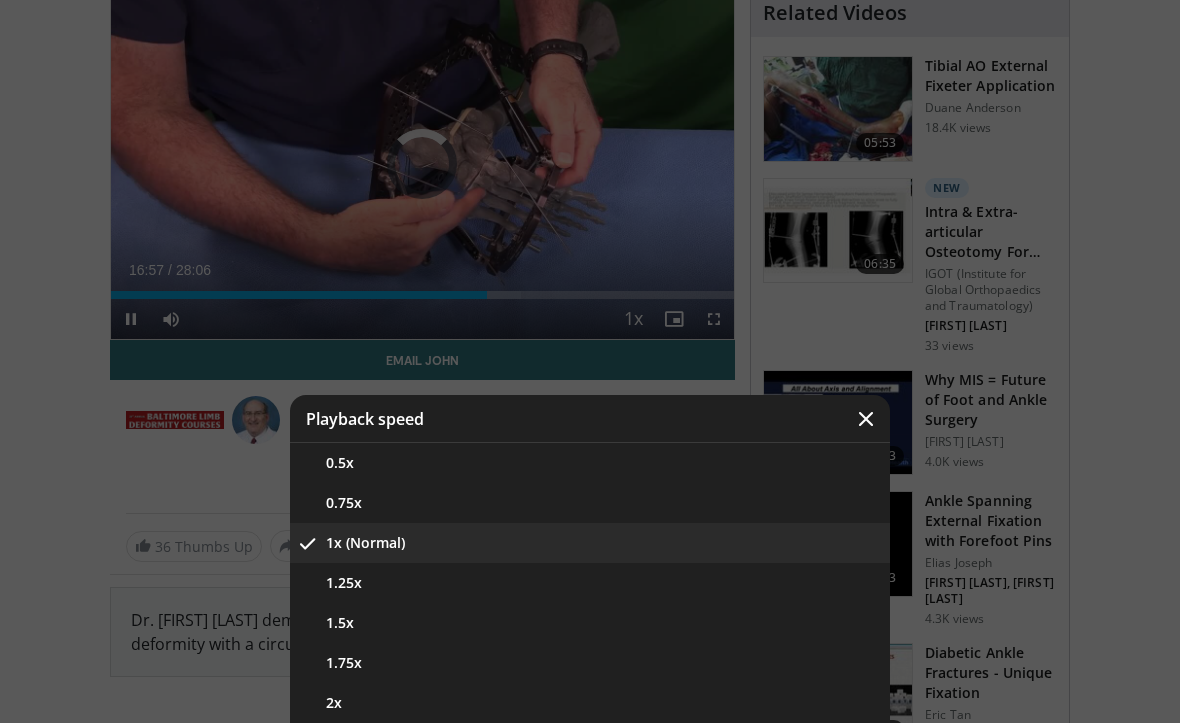 click at bounding box center (866, 419) 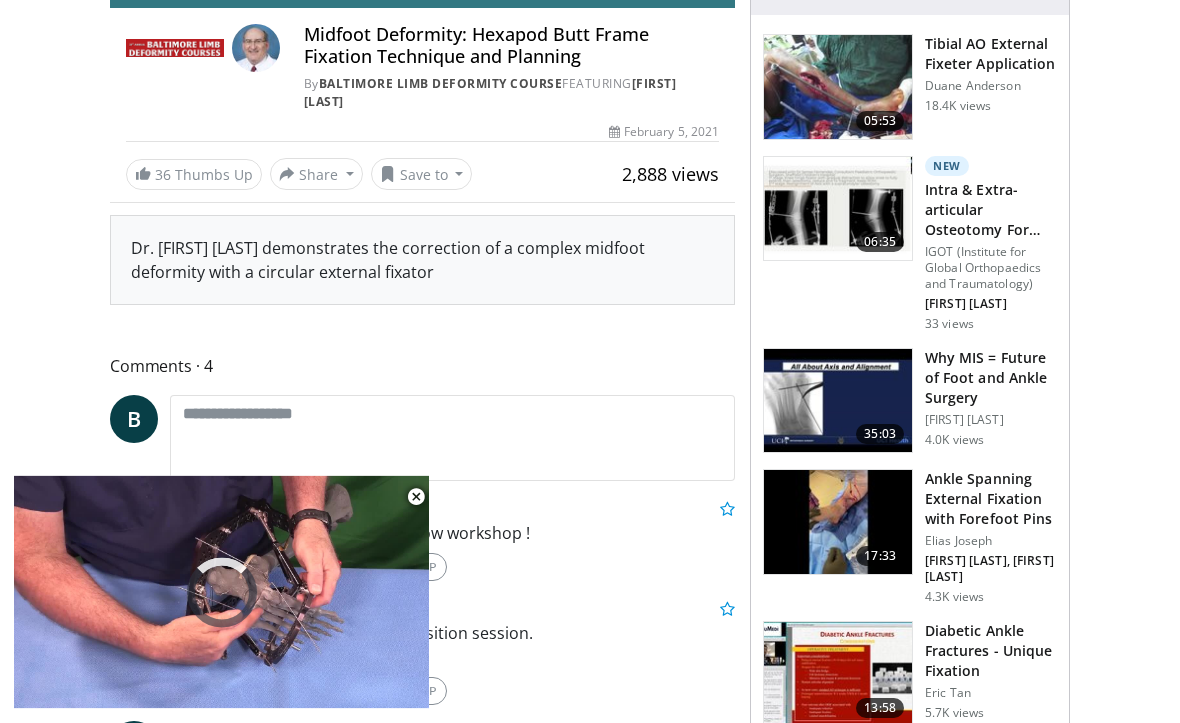 scroll, scrollTop: 176, scrollLeft: 0, axis: vertical 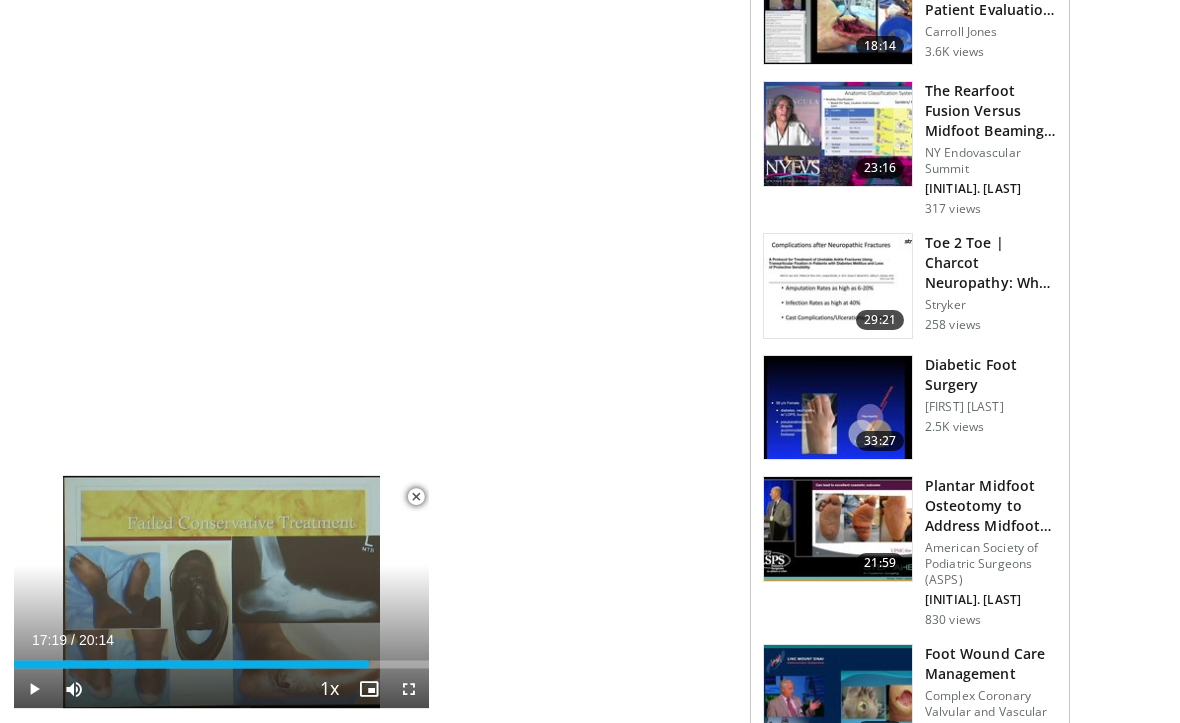 click at bounding box center (838, 409) 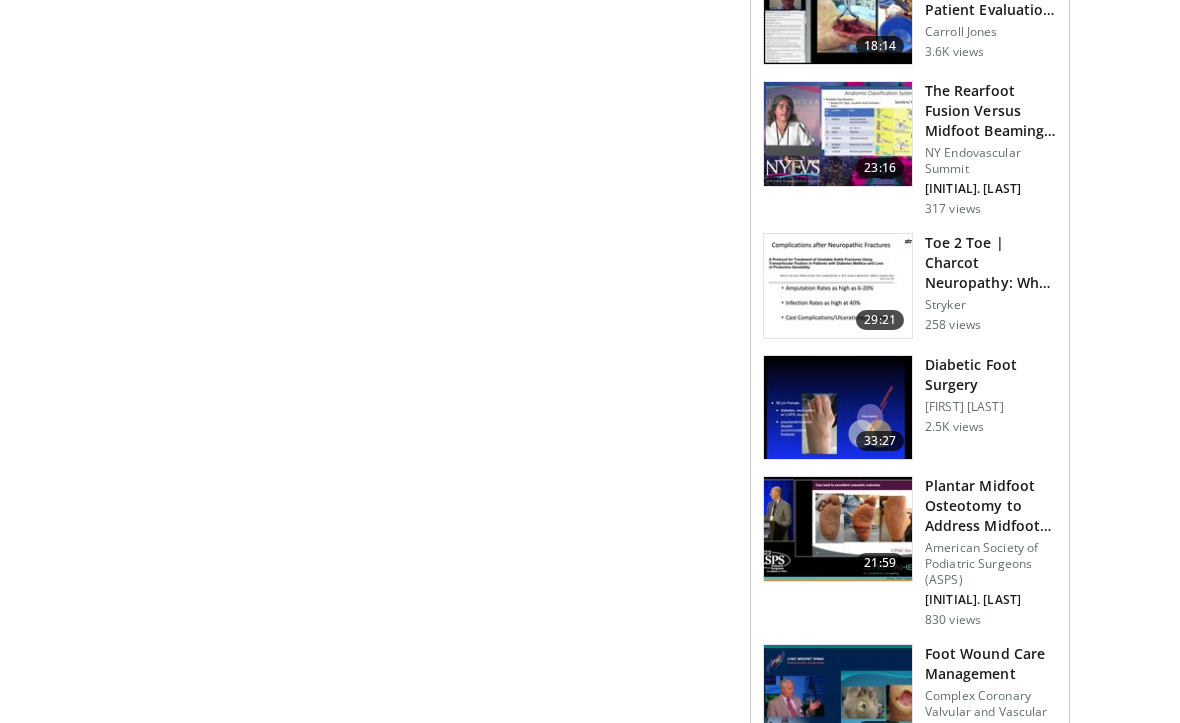 scroll, scrollTop: 1273, scrollLeft: 0, axis: vertical 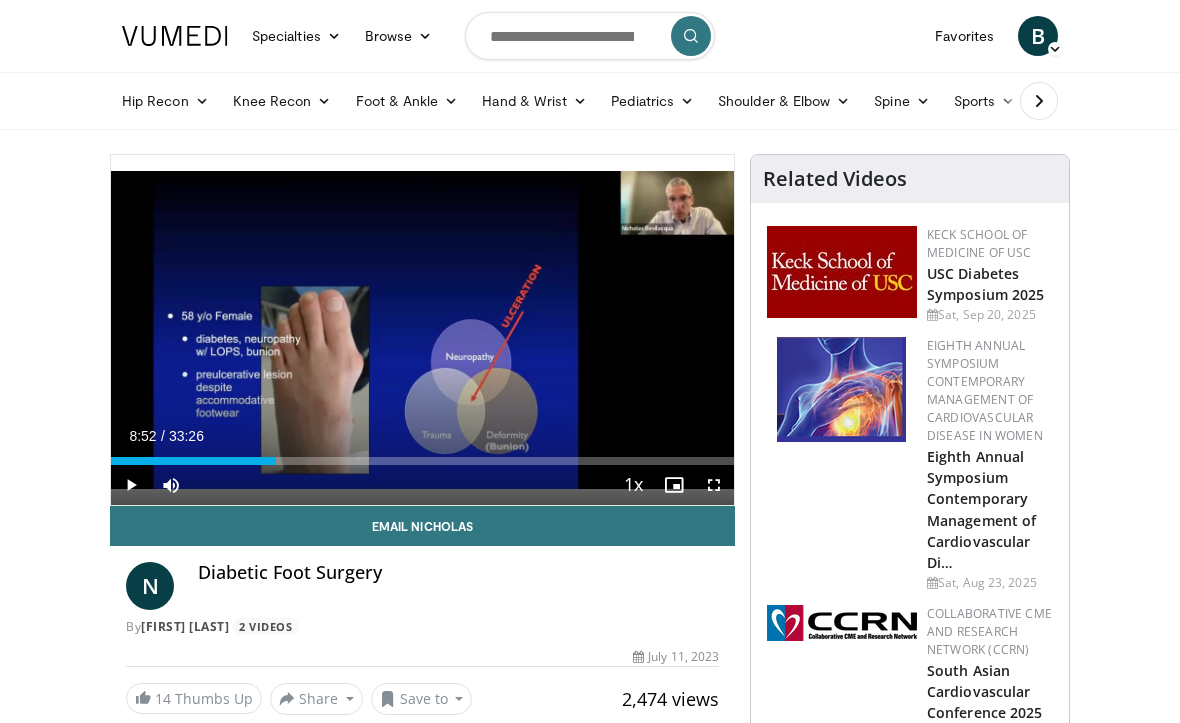 click on "Current Time  8:52 / Duration  33:26 Play Skip Backward Skip Forward Mute Loaded :  0.00% Stream Type  LIVE Seek to live, currently behind live LIVE   1x Playback Rate 0.5x 0.75x 1x , selected 1.25x 1.5x 1.75x 2x Chapters Chapters Descriptions descriptions off , selected Captions captions off , selected Audio Track en (Main) , selected Fullscreen Enable picture-in-picture mode" at bounding box center (422, 485) 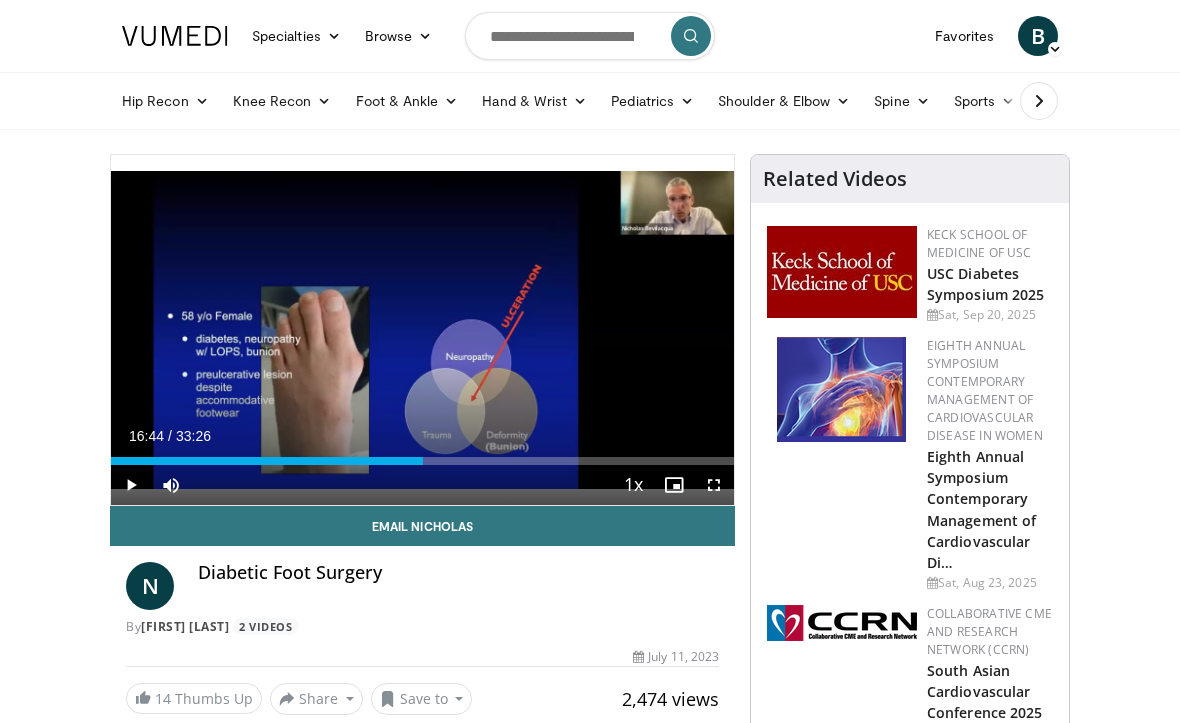 click on "Loaded :  49.92%" at bounding box center (422, 461) 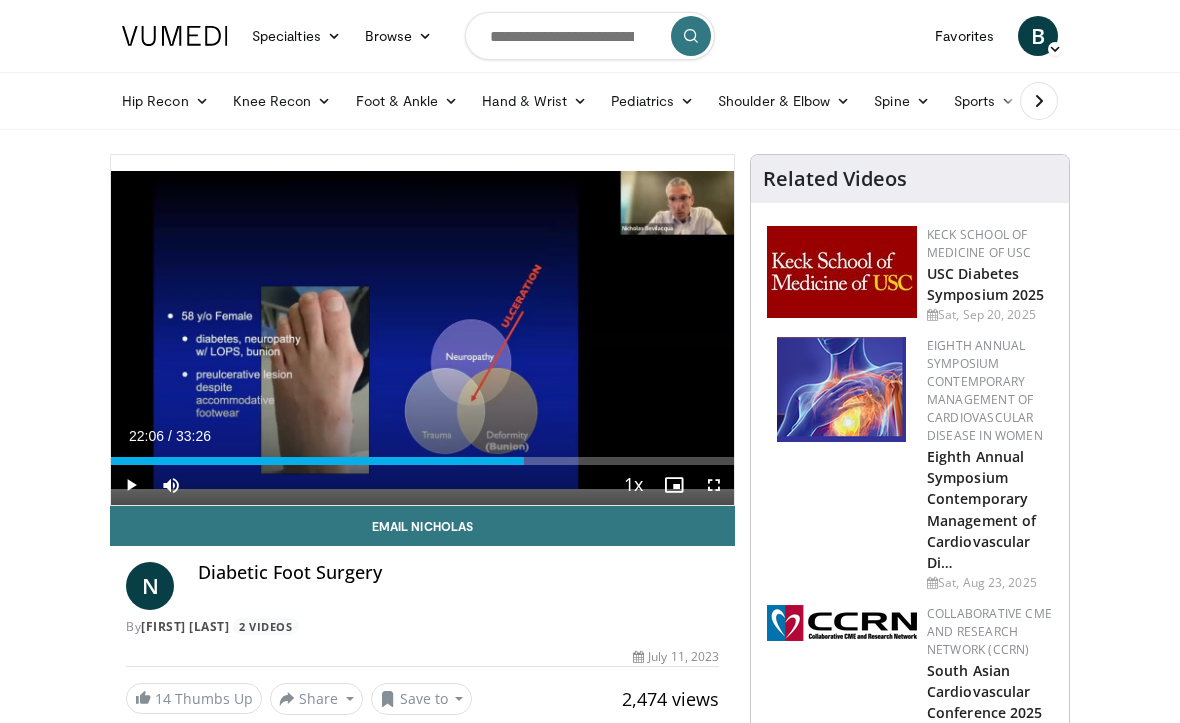 click on "Playback Rate" at bounding box center (634, 485) 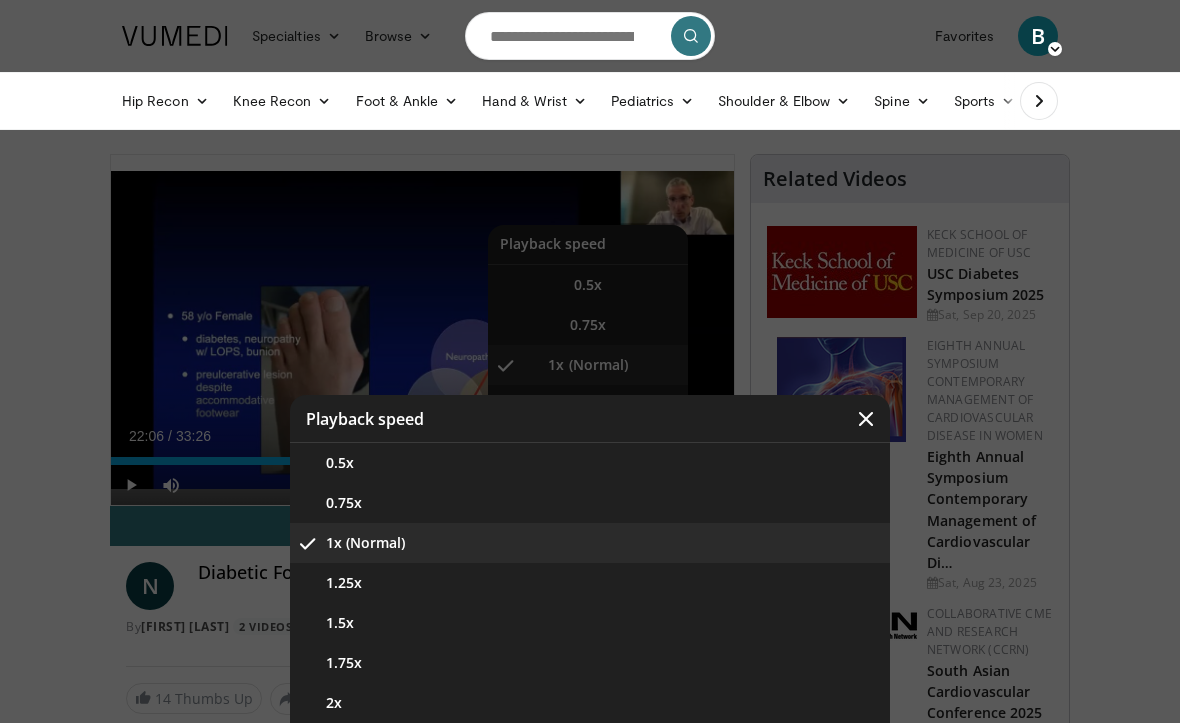 click at bounding box center (866, 419) 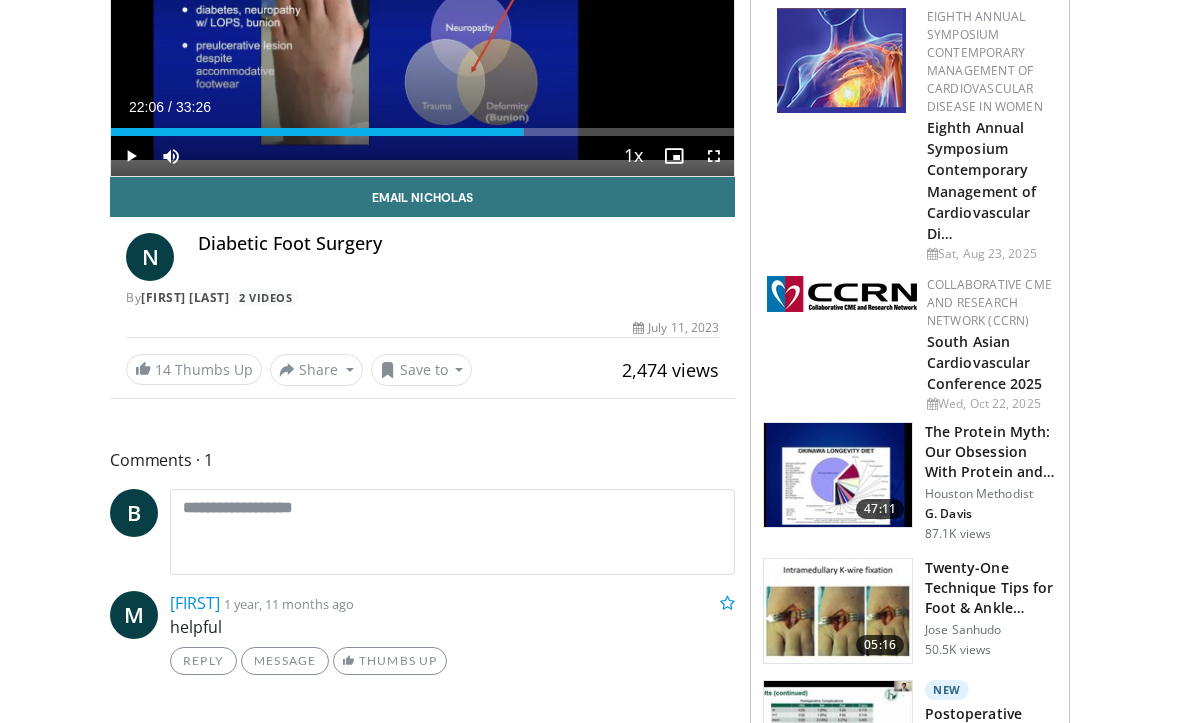 scroll, scrollTop: 286, scrollLeft: 0, axis: vertical 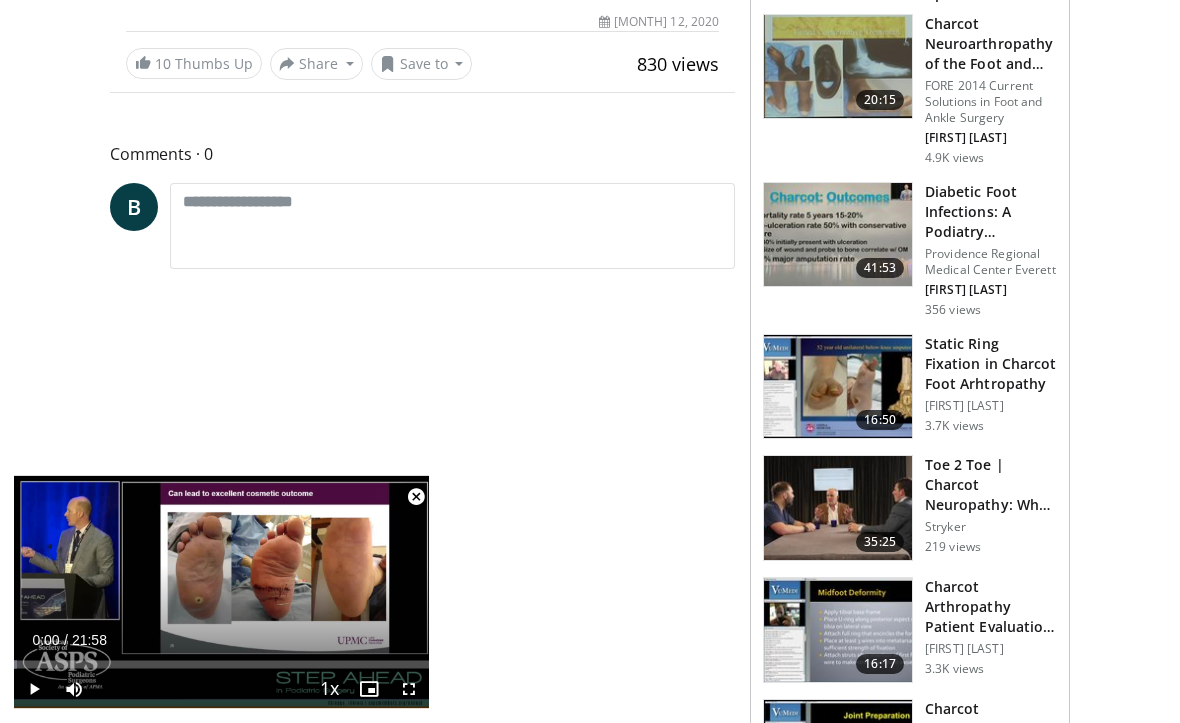 click on "Static Ring Fixation in Charcot Foot Arhtropathy" at bounding box center [991, 365] 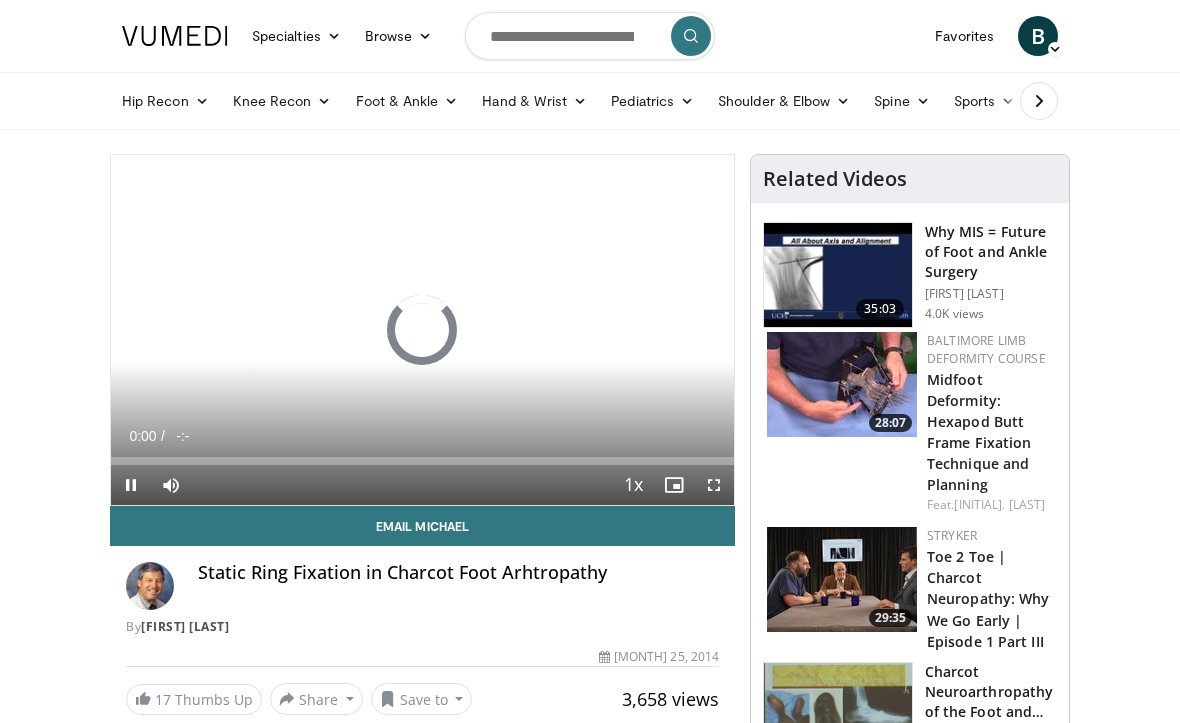 scroll, scrollTop: 300, scrollLeft: 0, axis: vertical 